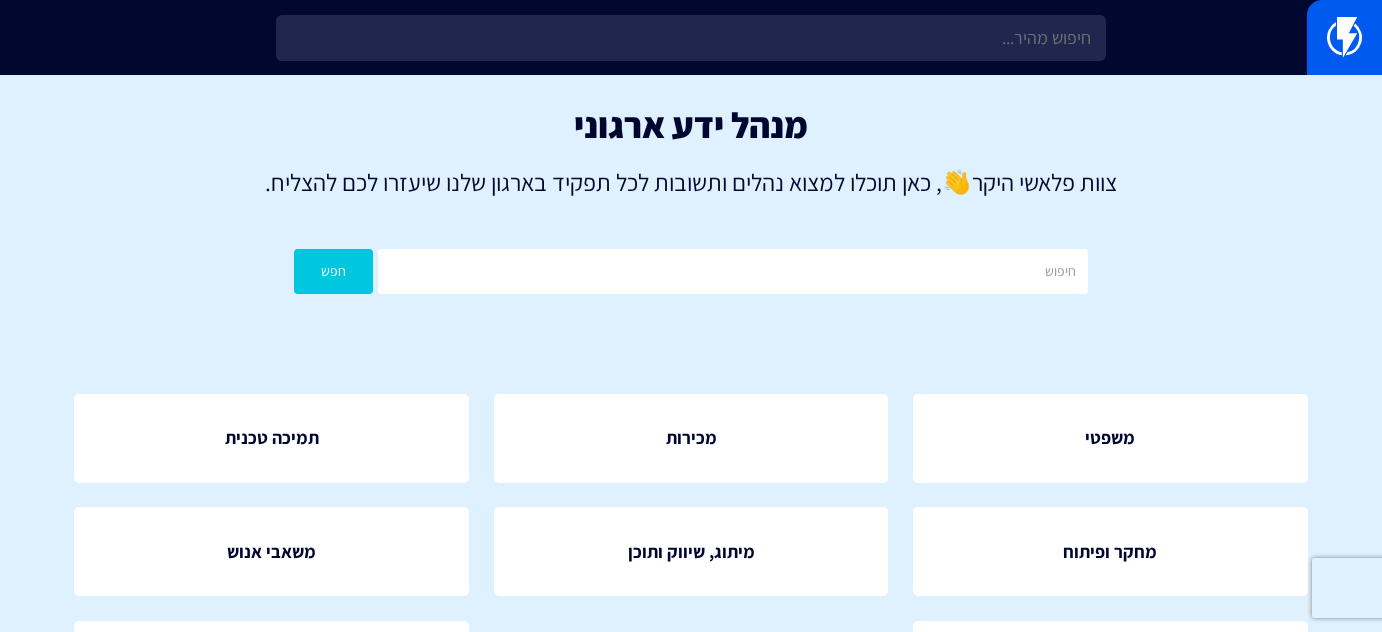 scroll, scrollTop: 0, scrollLeft: 0, axis: both 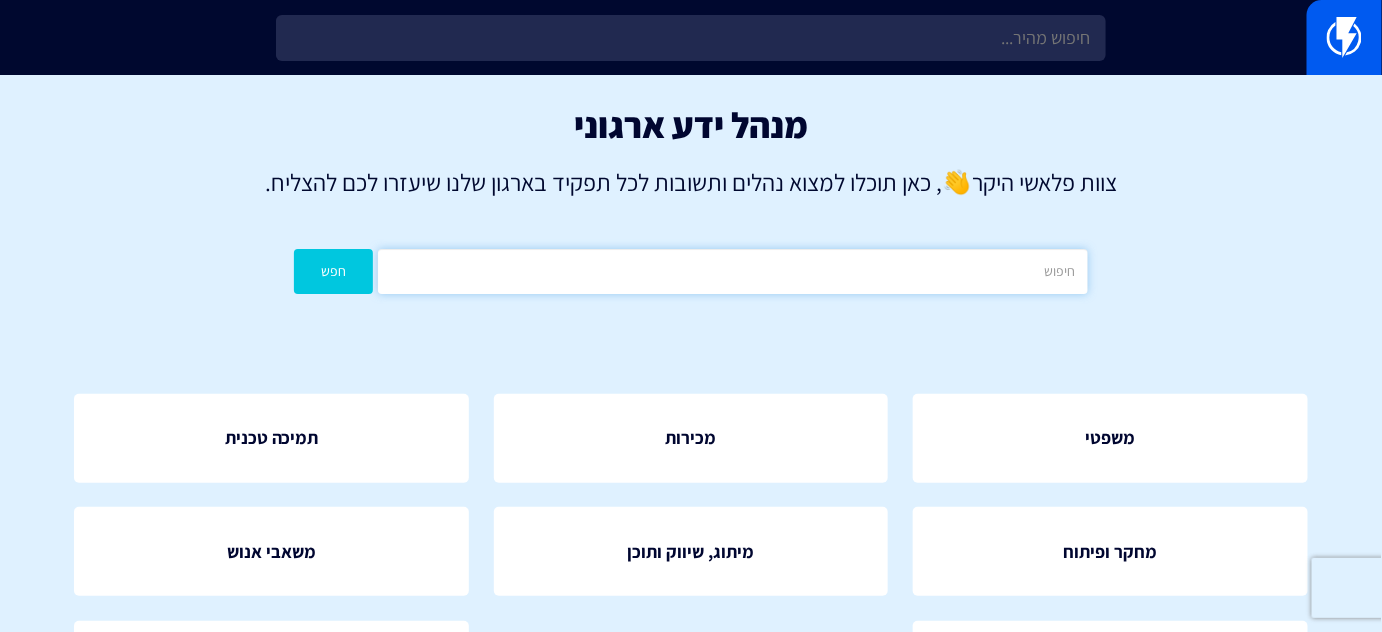 click at bounding box center [732, 271] 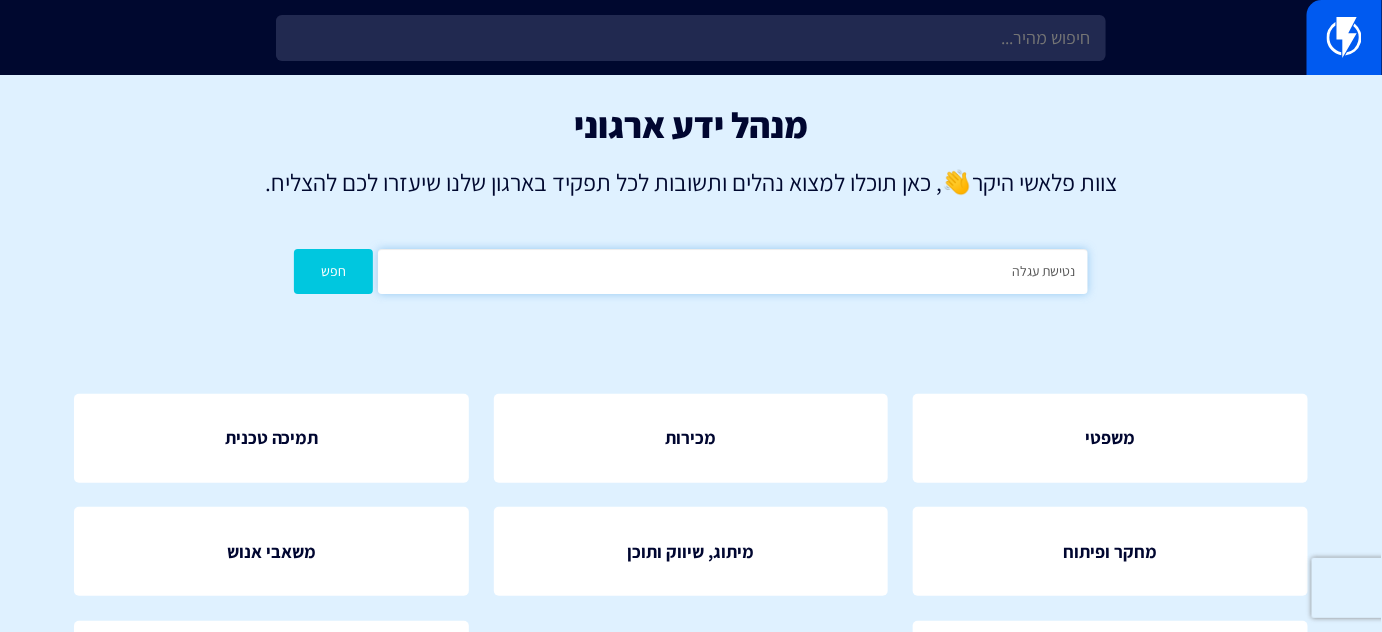 type on "נטישת עגלה" 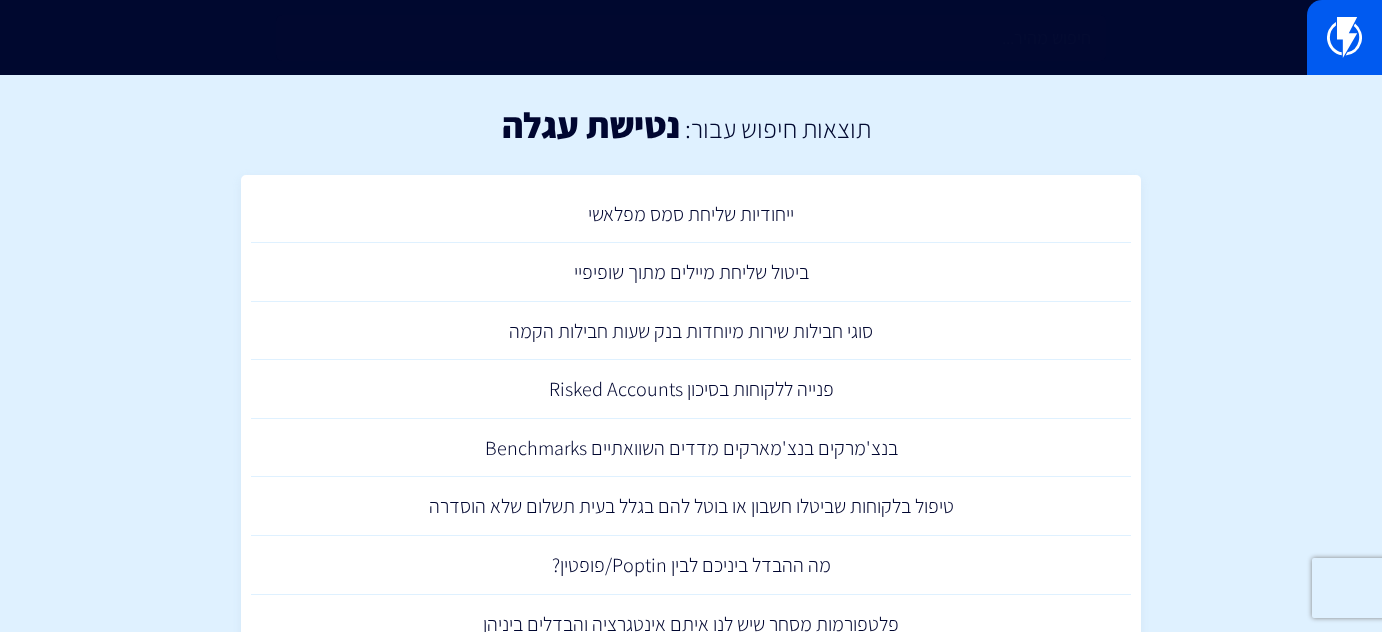 scroll, scrollTop: 0, scrollLeft: 0, axis: both 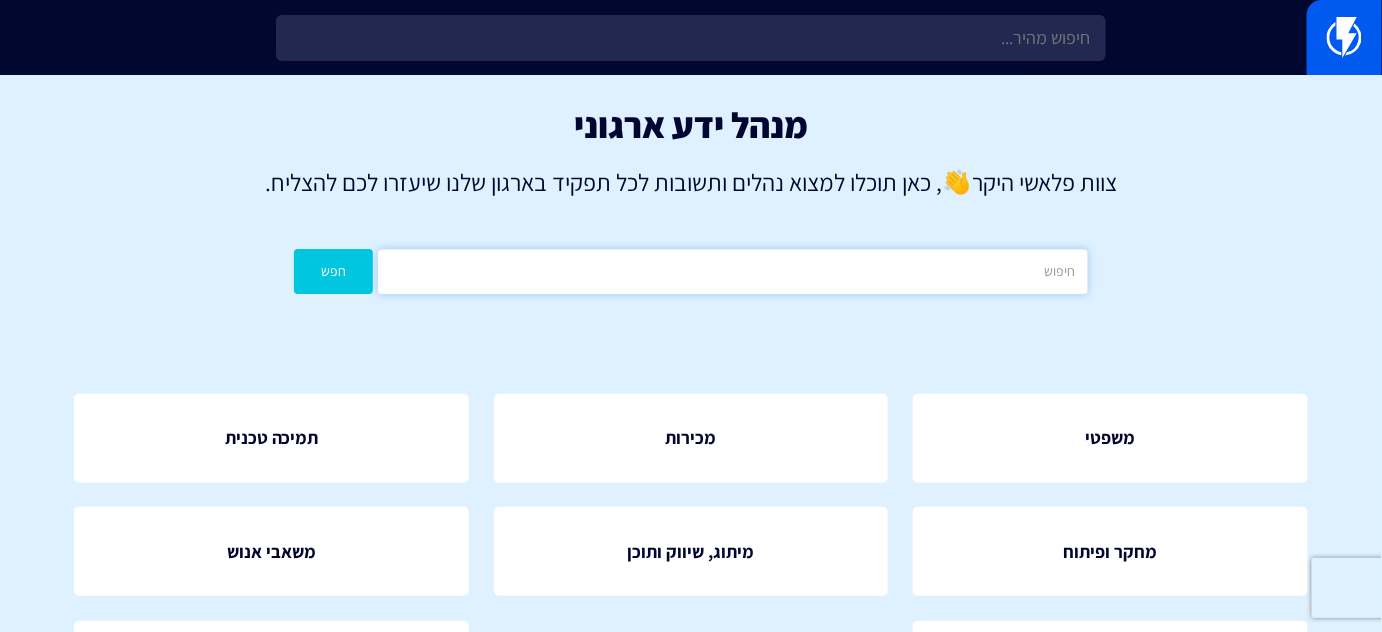 click at bounding box center (732, 271) 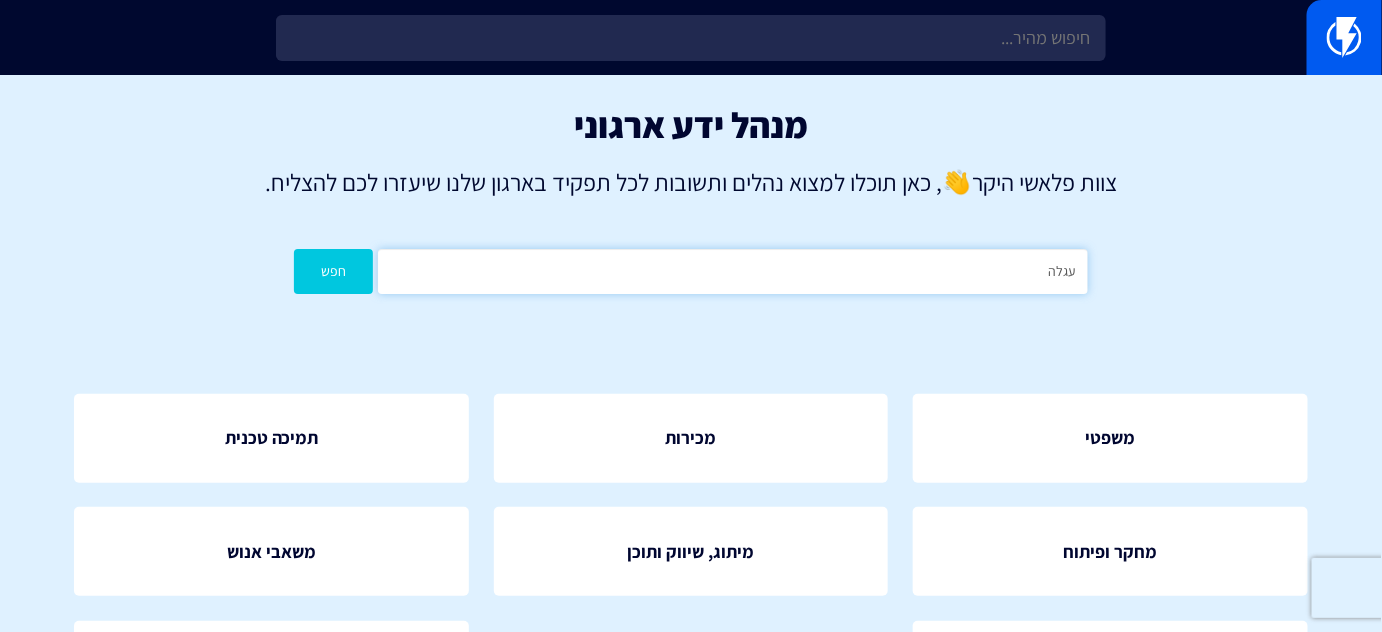 type on "עגלה" 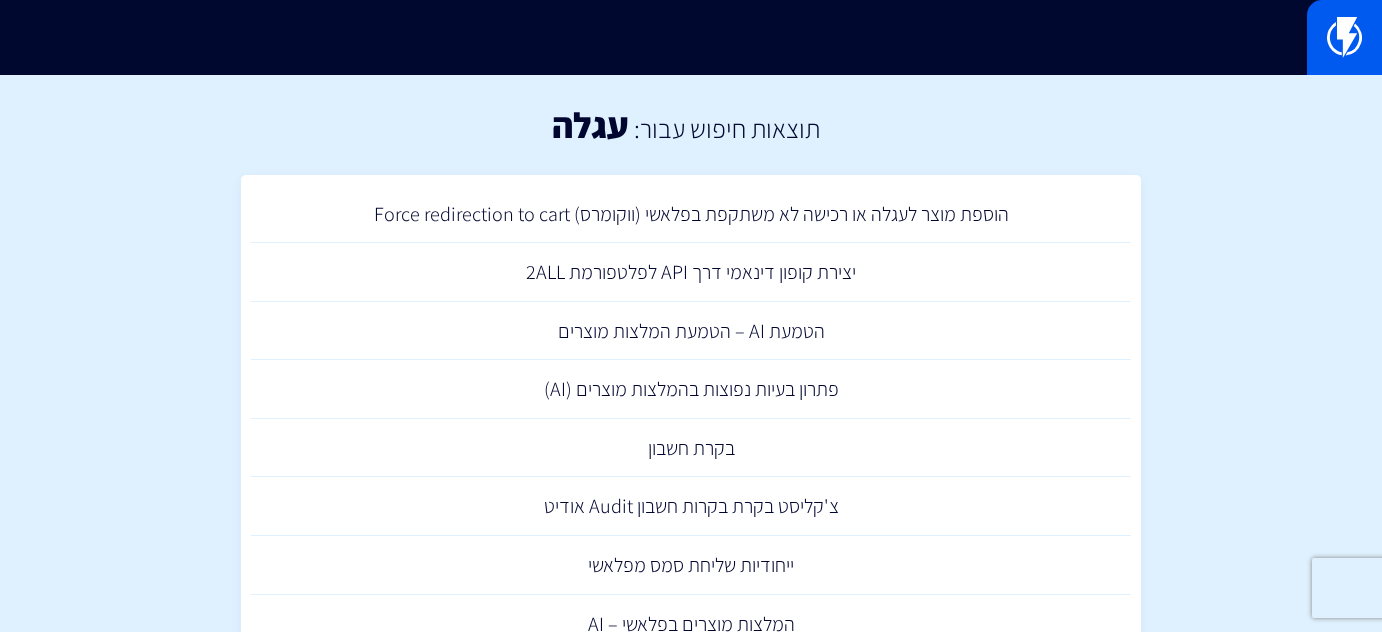 scroll, scrollTop: 0, scrollLeft: 0, axis: both 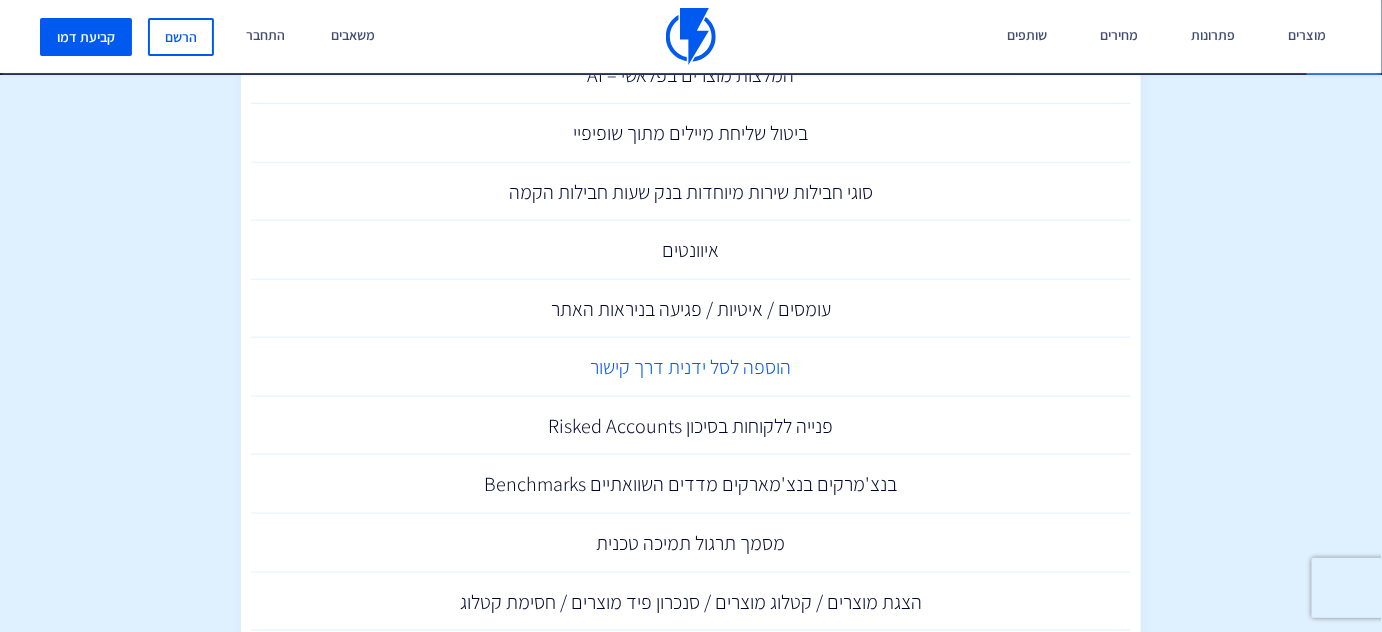 click on "הוספה לסל ידנית דרך קישור" at bounding box center (691, 367) 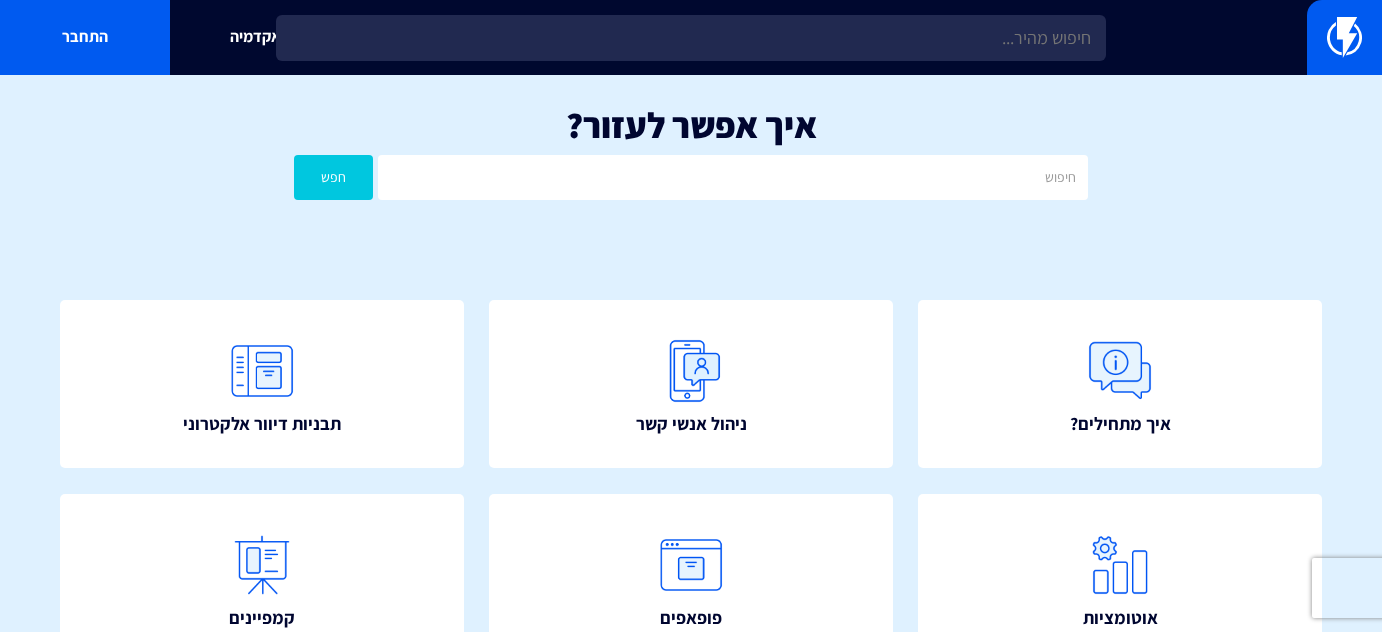 click at bounding box center [732, 177] 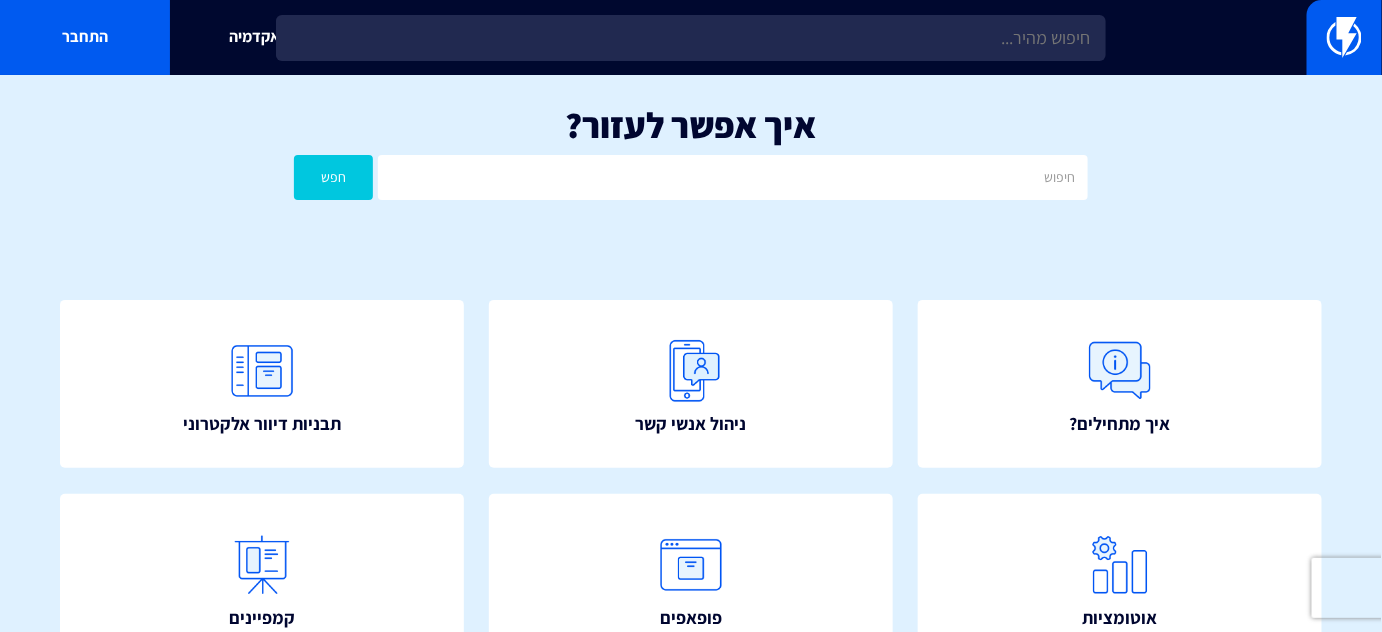 scroll, scrollTop: 0, scrollLeft: 0, axis: both 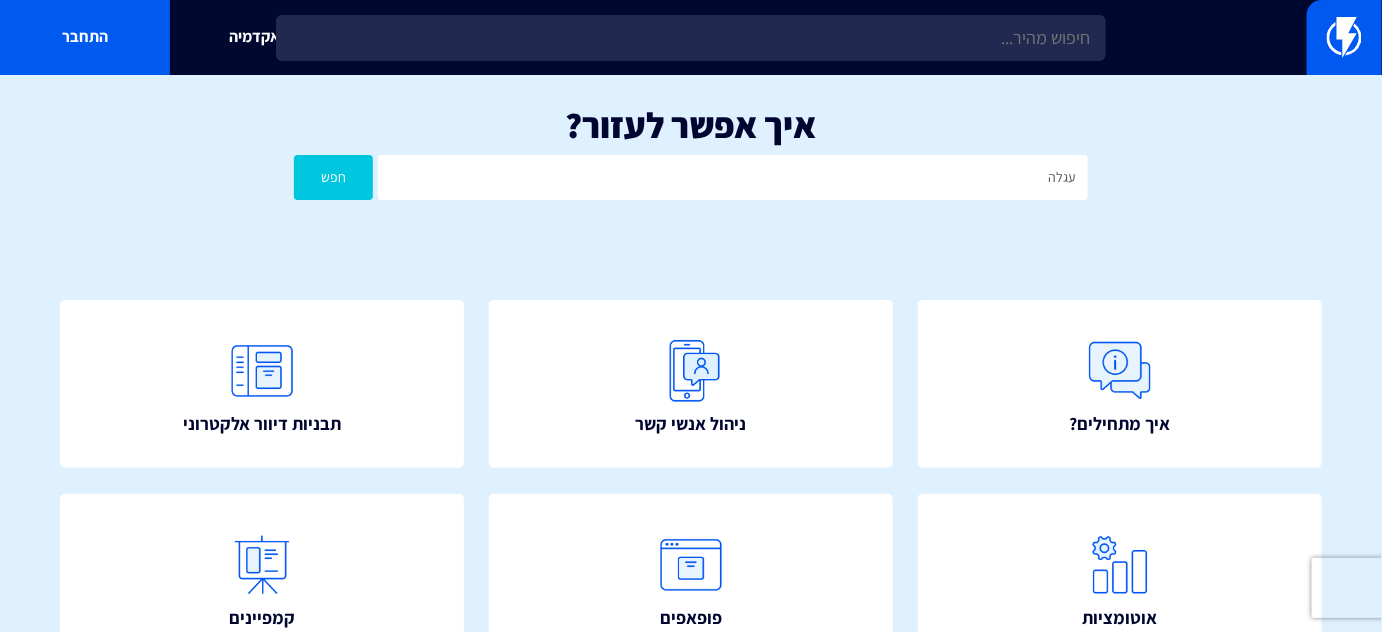 type on "עגלה" 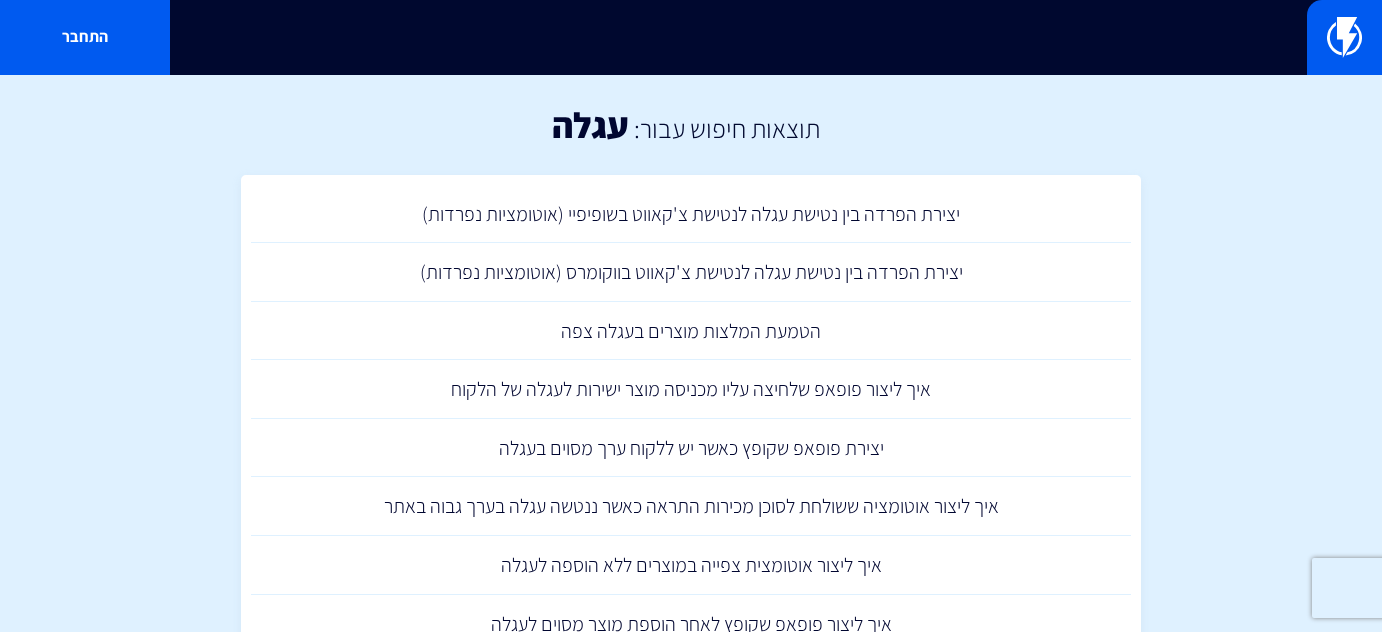 scroll, scrollTop: 0, scrollLeft: 0, axis: both 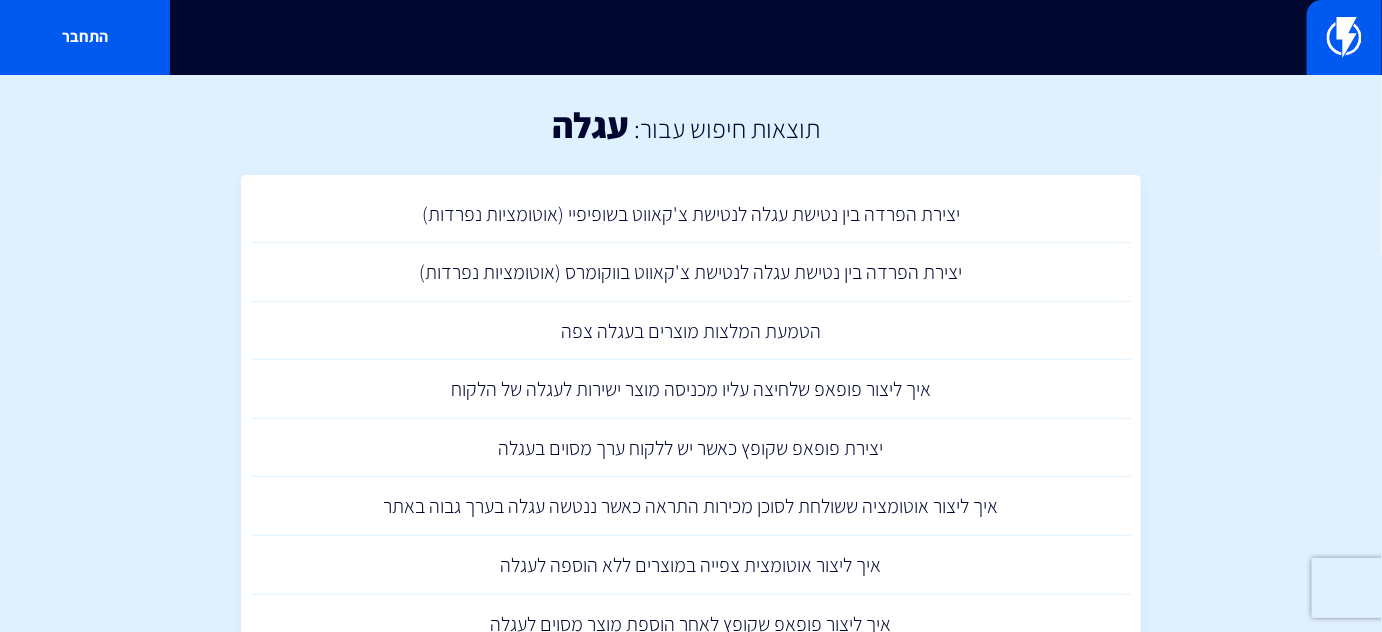 click on "יצירת הפרדה בין נטישת עגלה לנטישת צ'קאווט בשופיפיי (אוטומציות נפרדות)" at bounding box center (691, 214) 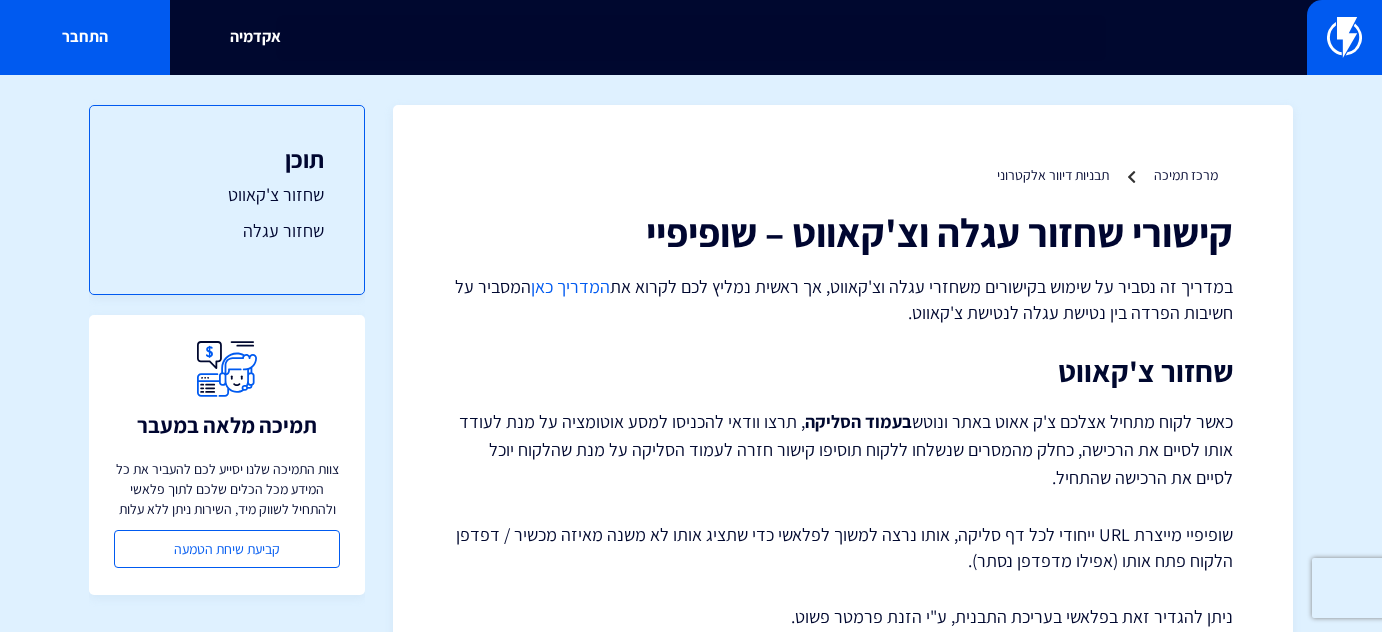 scroll, scrollTop: 0, scrollLeft: 0, axis: both 